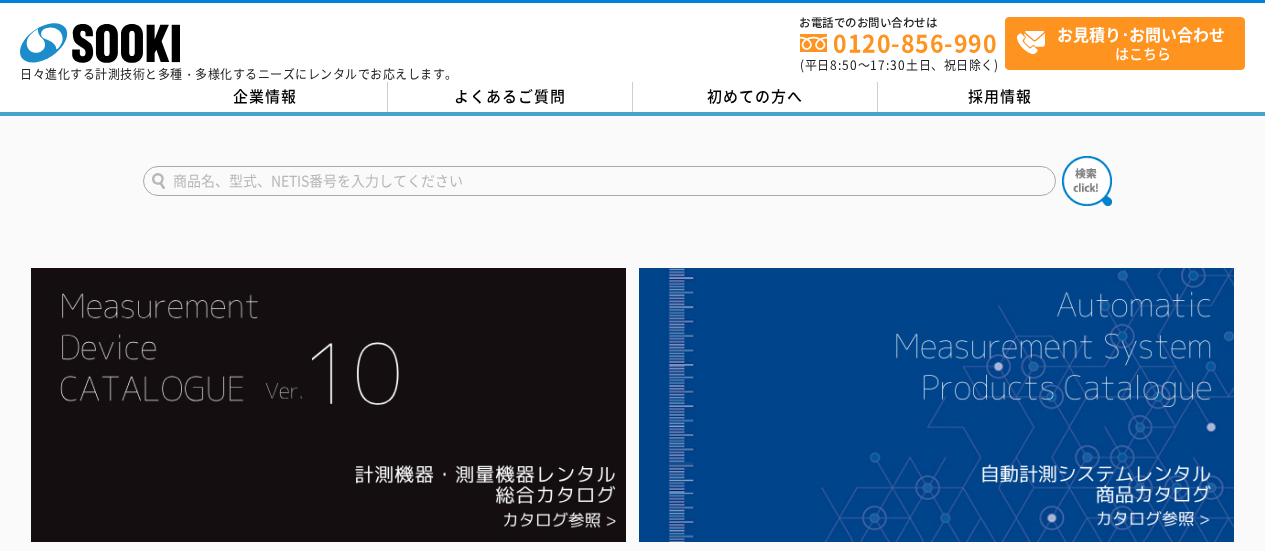 click at bounding box center (599, 181) 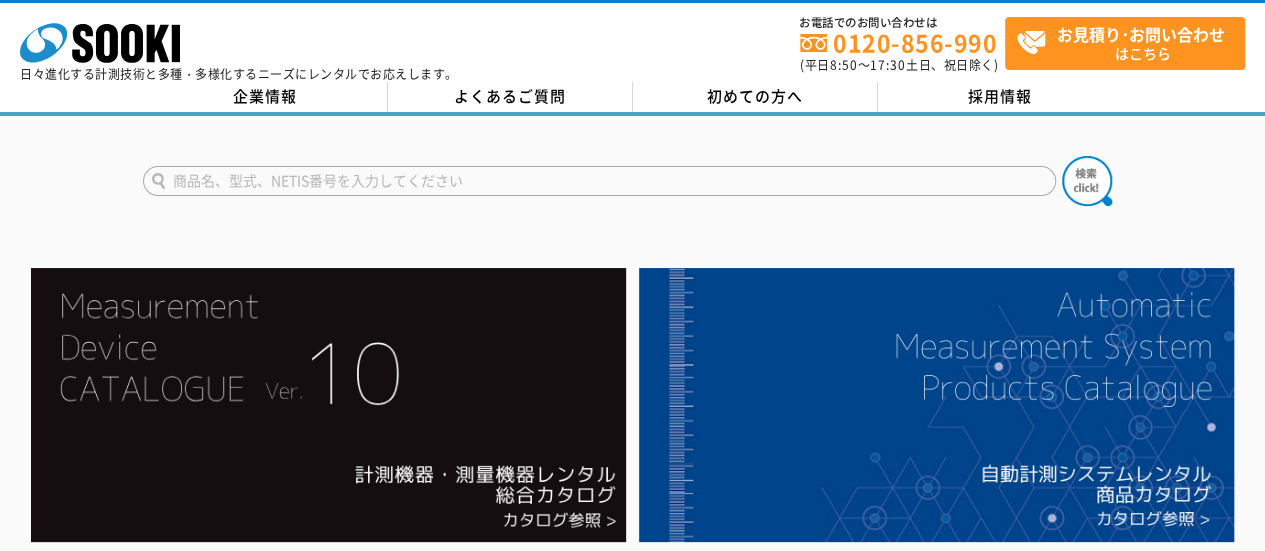 scroll, scrollTop: 0, scrollLeft: 0, axis: both 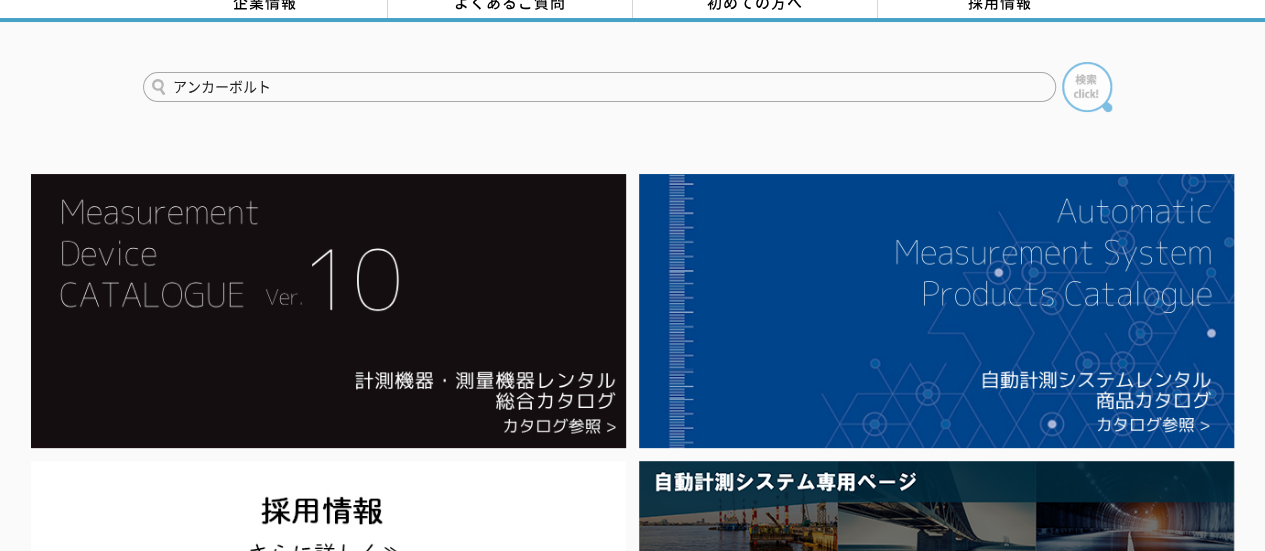 type on "アンカーボルト" 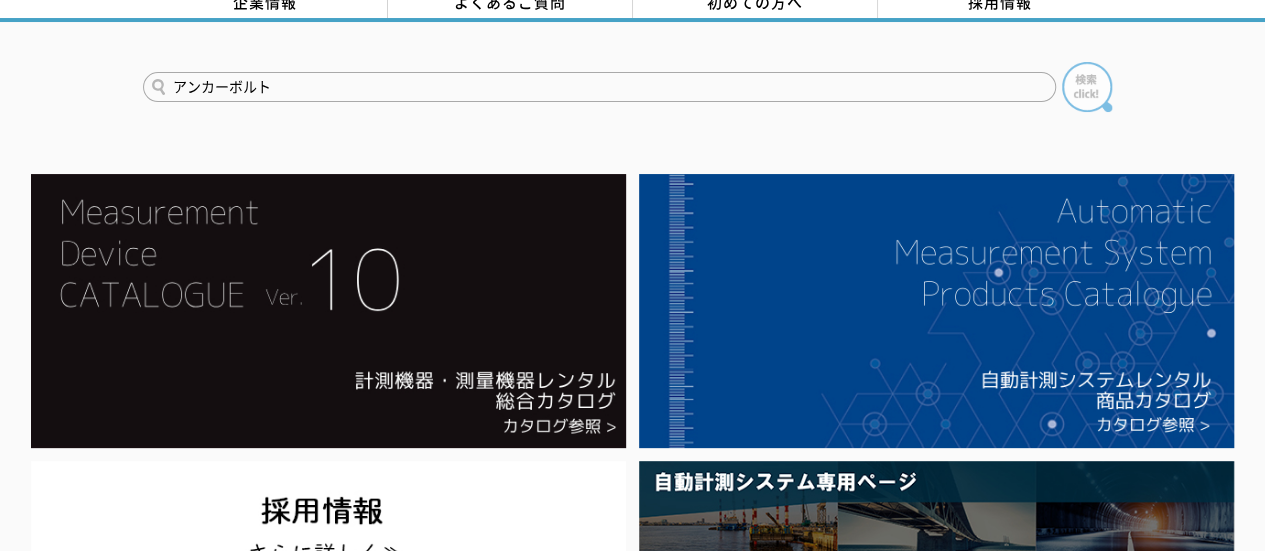 click at bounding box center (1087, 87) 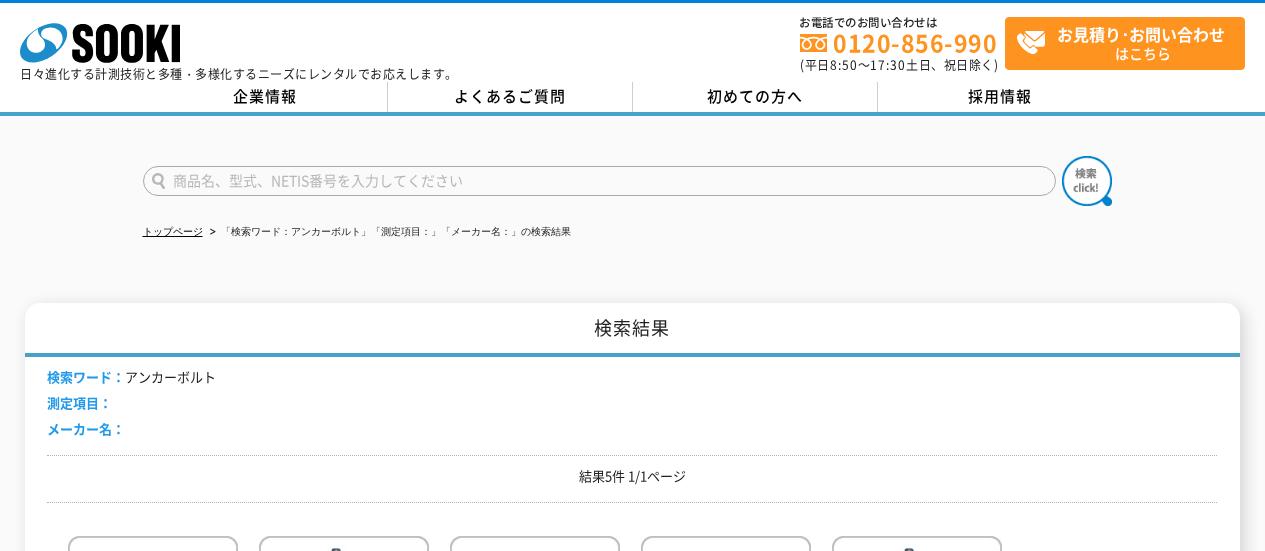 scroll, scrollTop: 0, scrollLeft: 0, axis: both 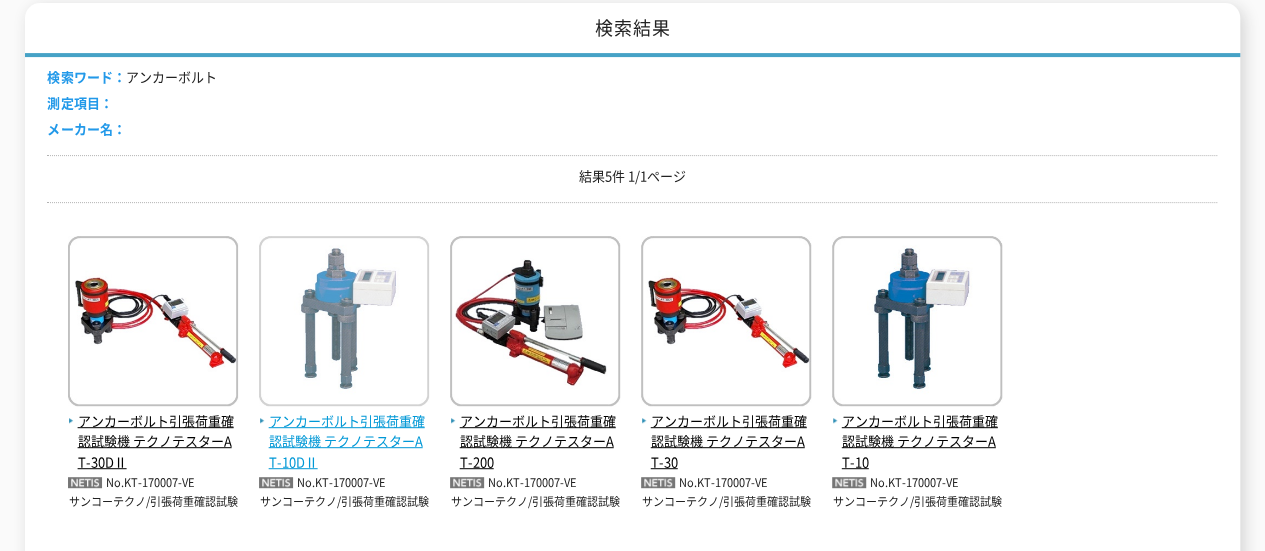 click at bounding box center [344, 323] 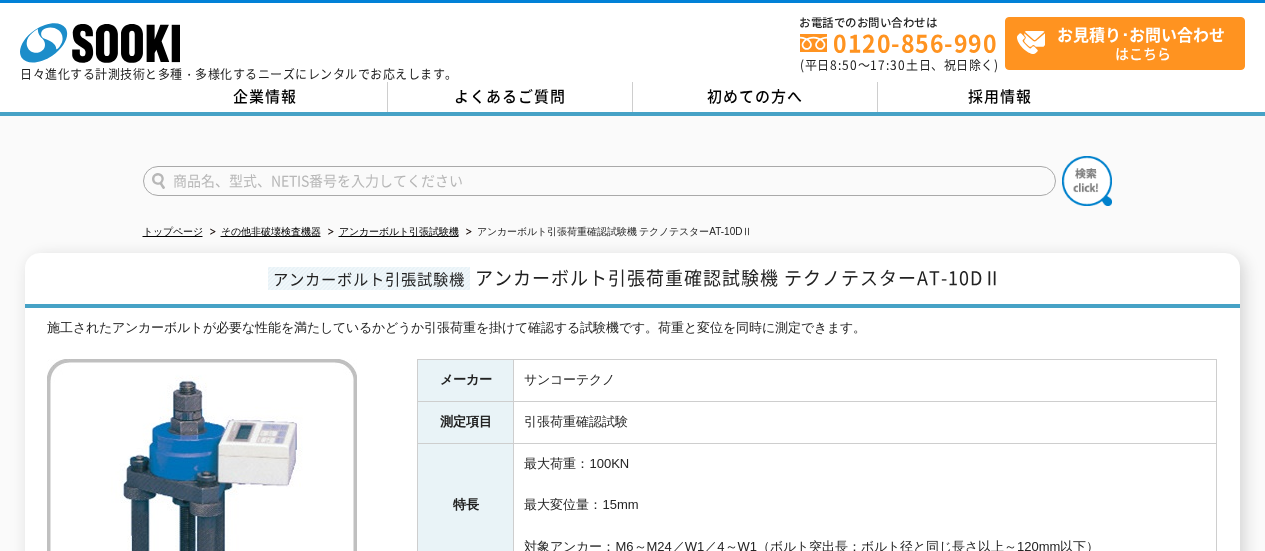 scroll, scrollTop: 0, scrollLeft: 0, axis: both 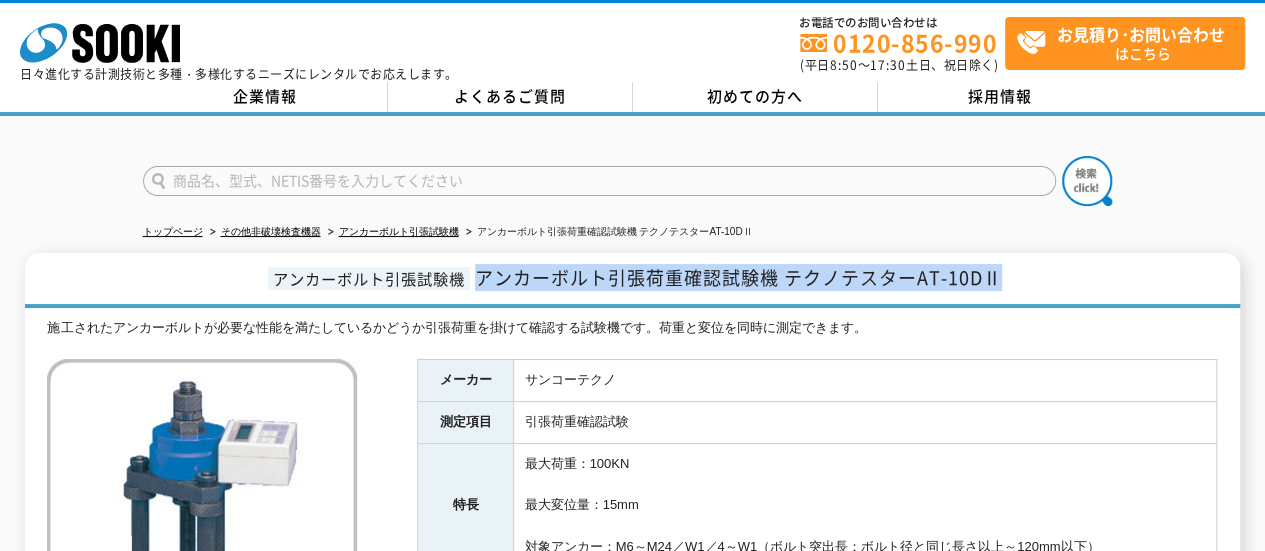 drag, startPoint x: 476, startPoint y: 275, endPoint x: 1016, endPoint y: 275, distance: 540 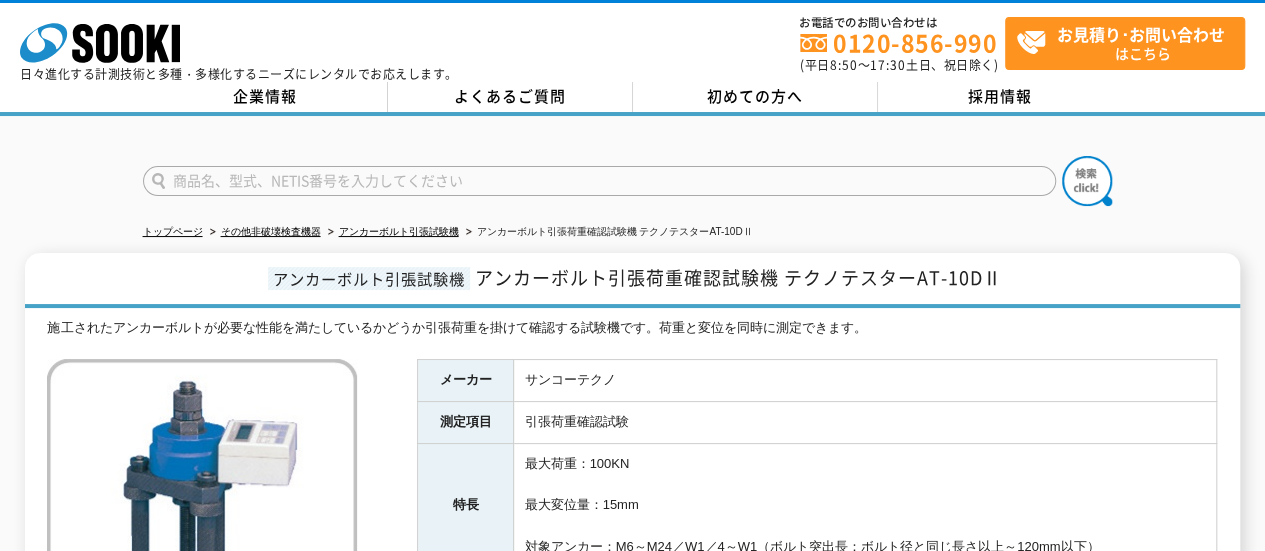 click on "施工されたアンカーボルトが必要な性能を満たしているかどうか引張荷重を掛けて確認する試験機です。荷重と変位を同時に測定できます。" at bounding box center (632, 328) 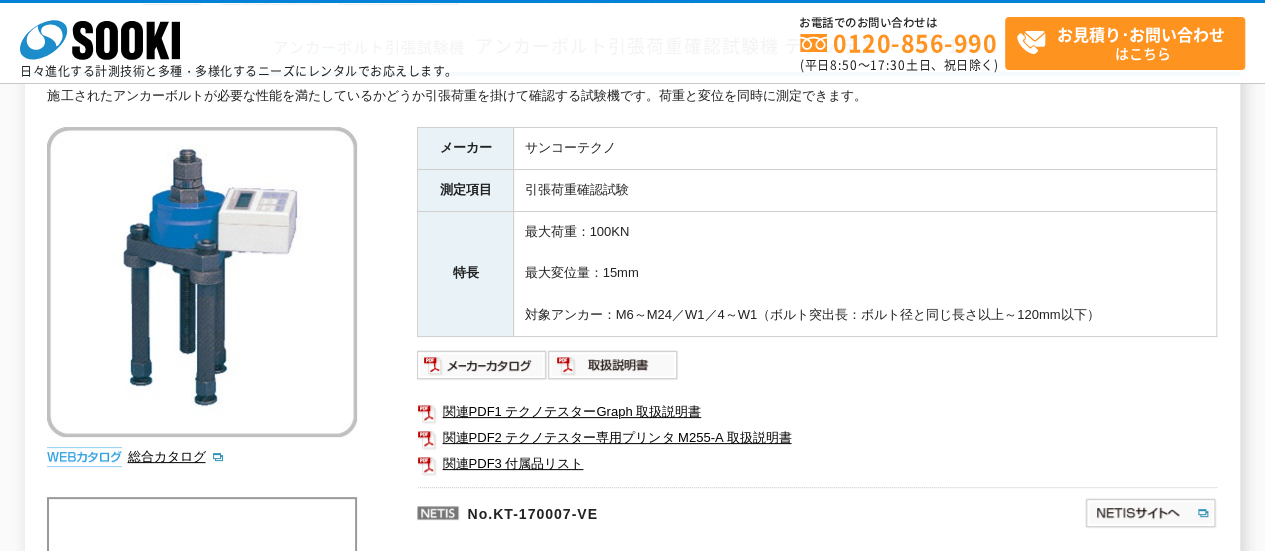 scroll, scrollTop: 300, scrollLeft: 0, axis: vertical 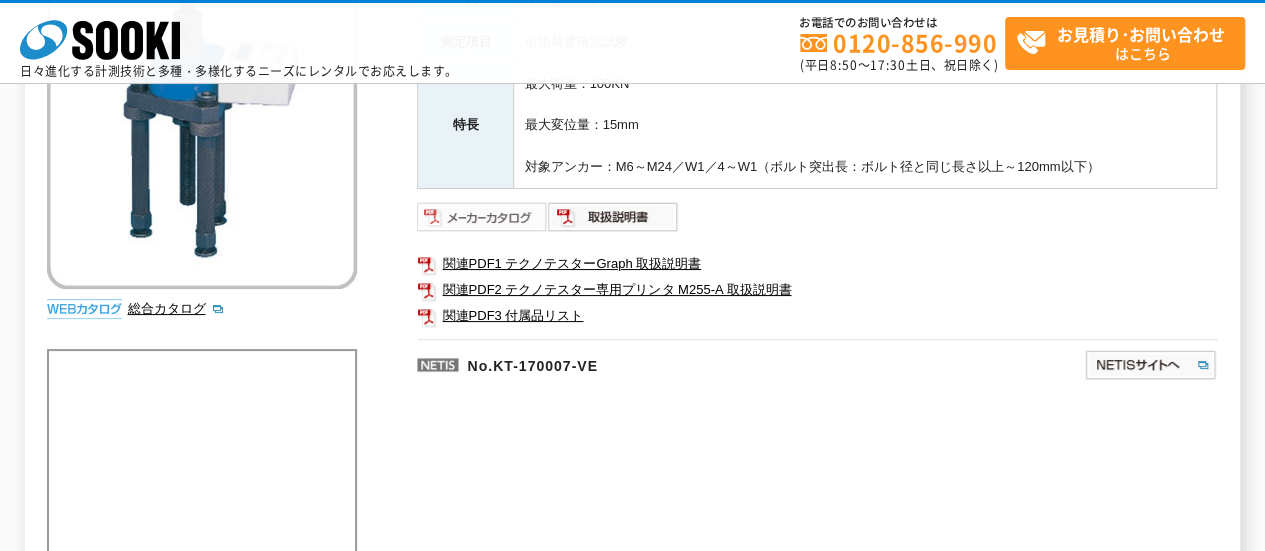 click at bounding box center [482, 217] 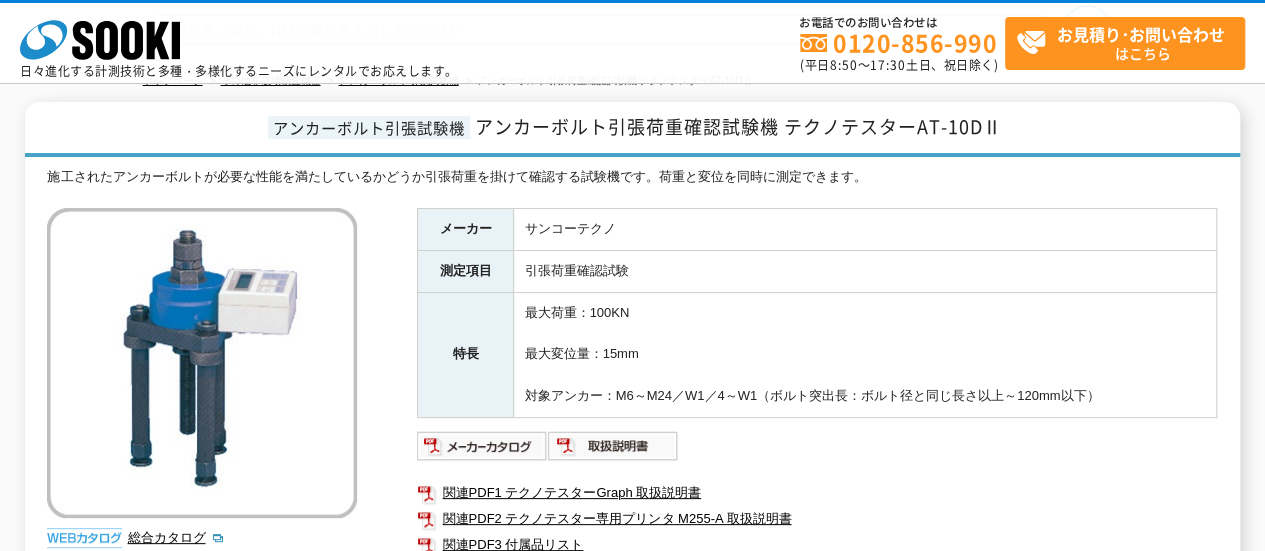 scroll, scrollTop: 0, scrollLeft: 0, axis: both 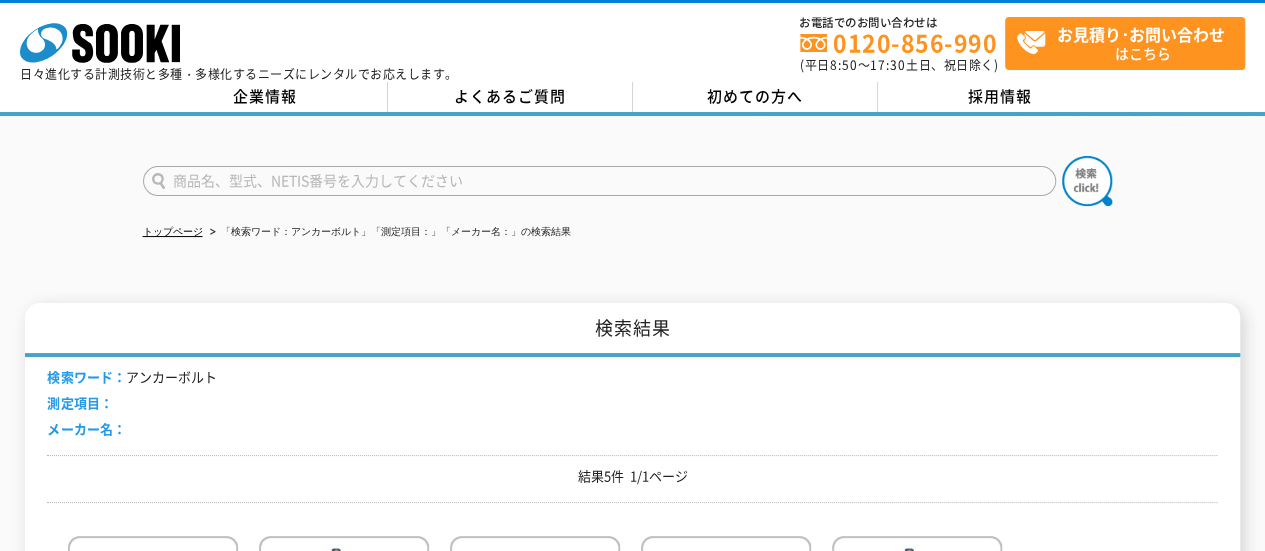 click at bounding box center (599, 181) 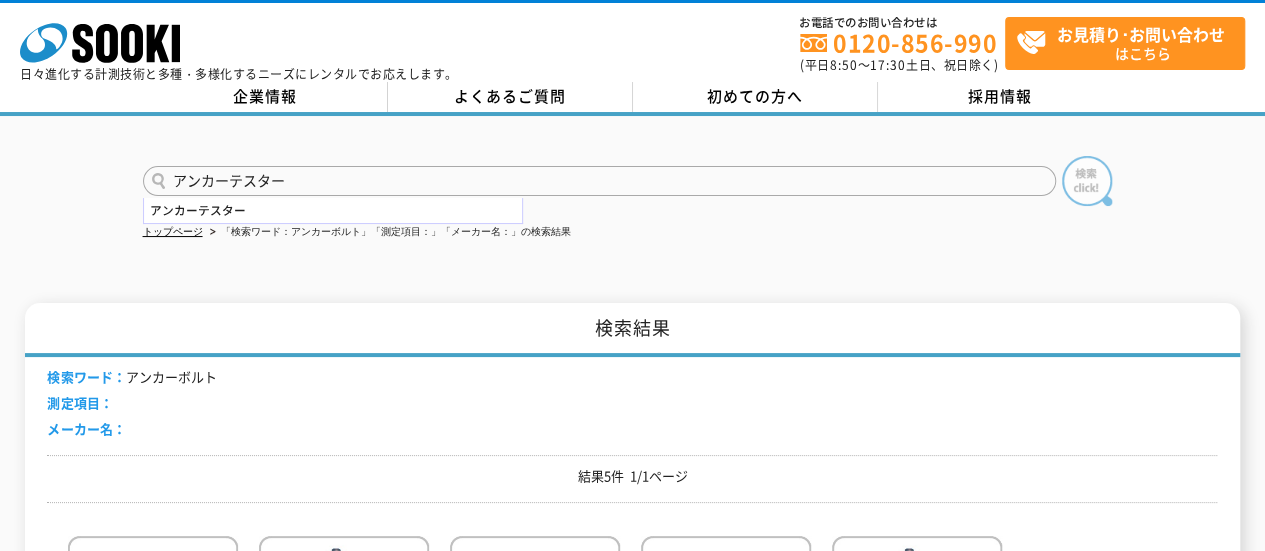 type on "アンカーテスター" 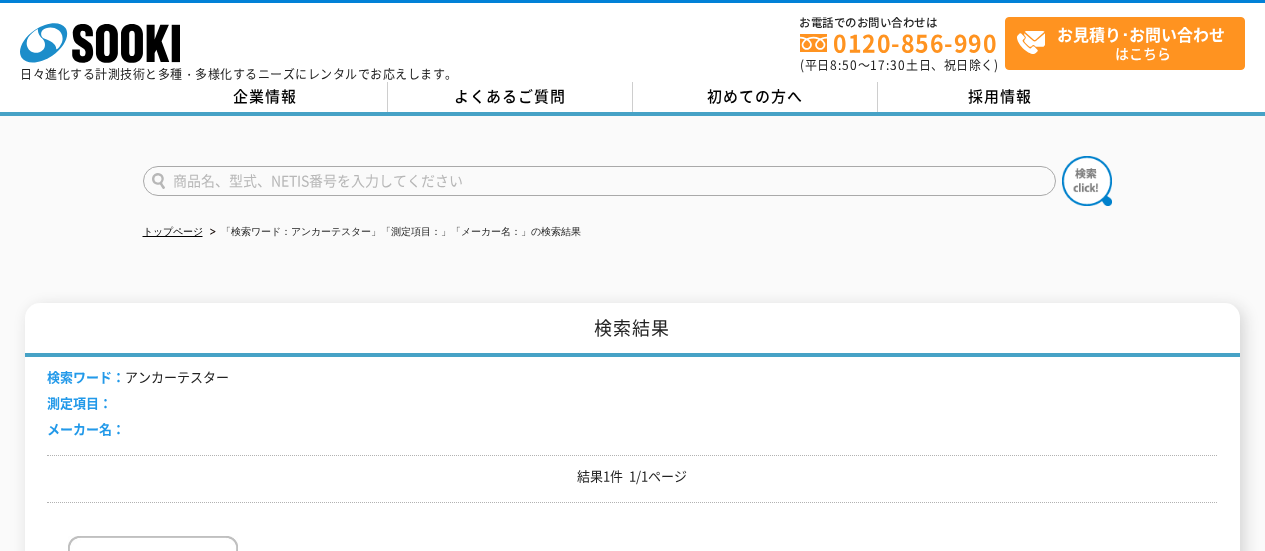 scroll, scrollTop: 0, scrollLeft: 0, axis: both 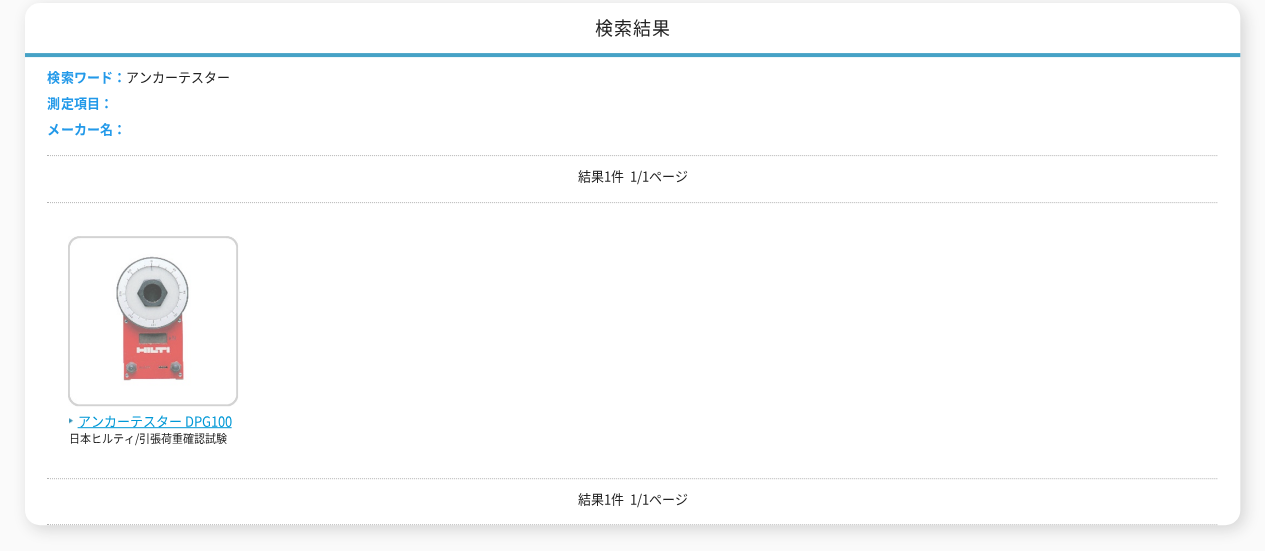 click at bounding box center [153, 323] 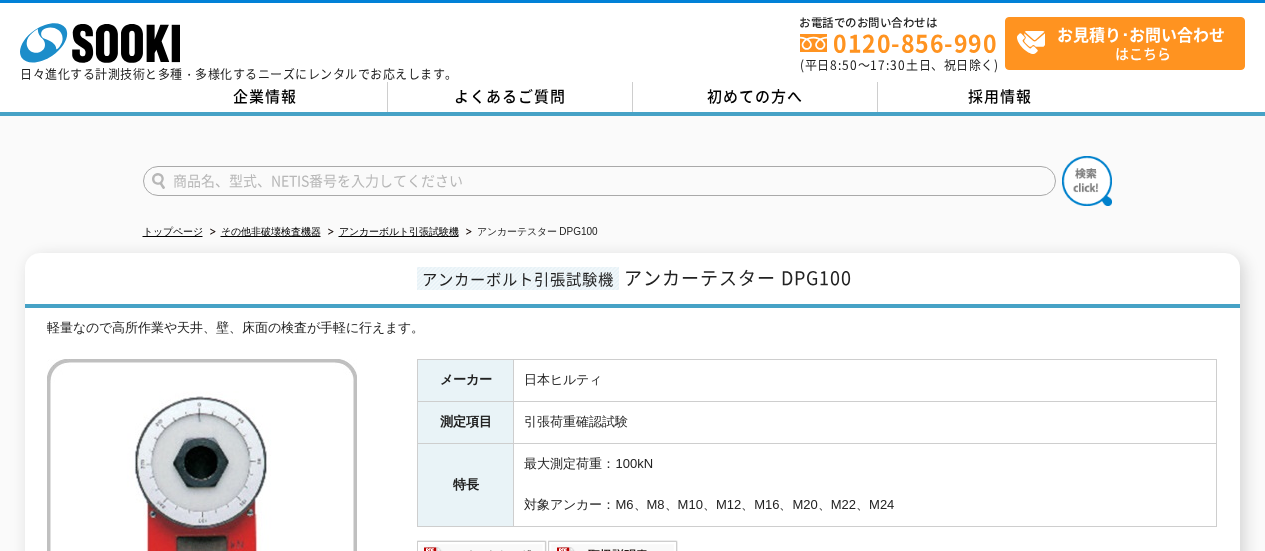 scroll, scrollTop: 0, scrollLeft: 0, axis: both 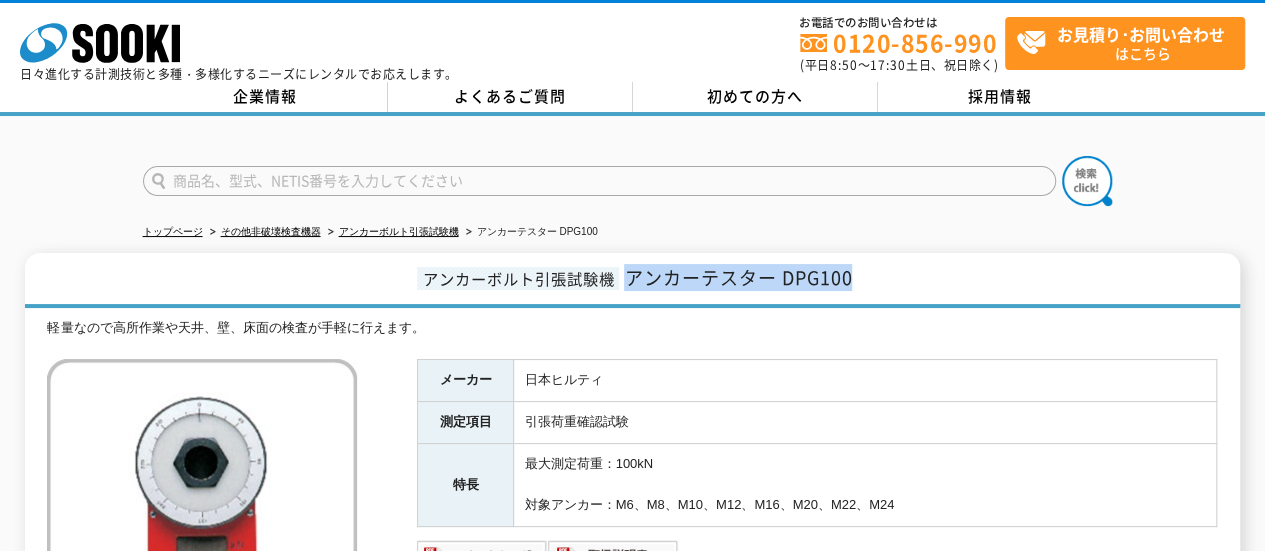 drag, startPoint x: 626, startPoint y: 278, endPoint x: 875, endPoint y: 266, distance: 249.28899 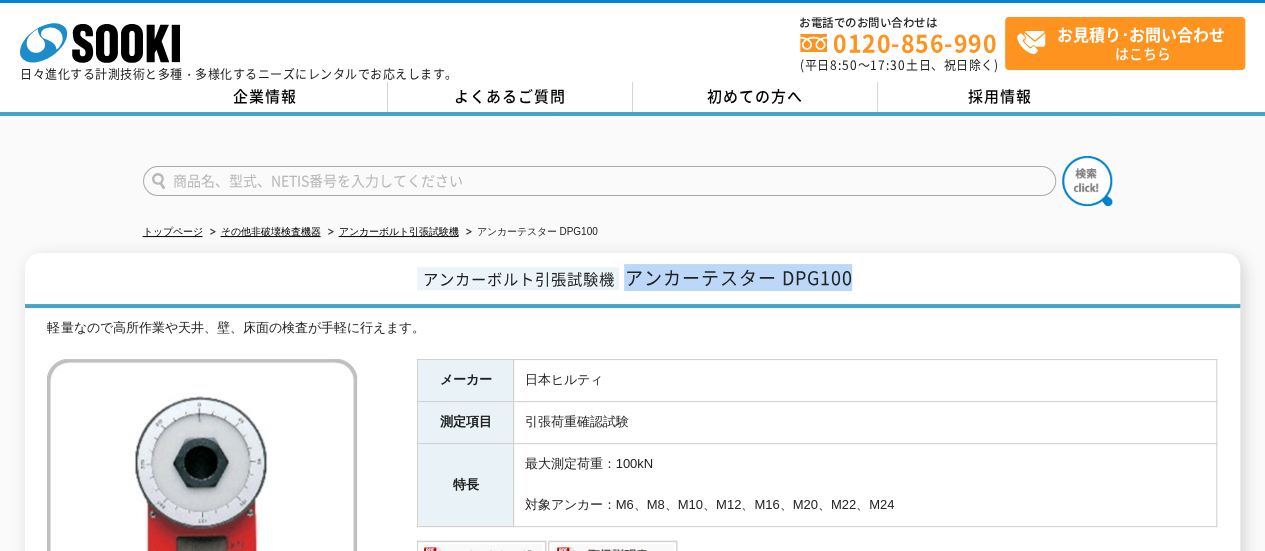 copy on "アンカーテスター DPG100" 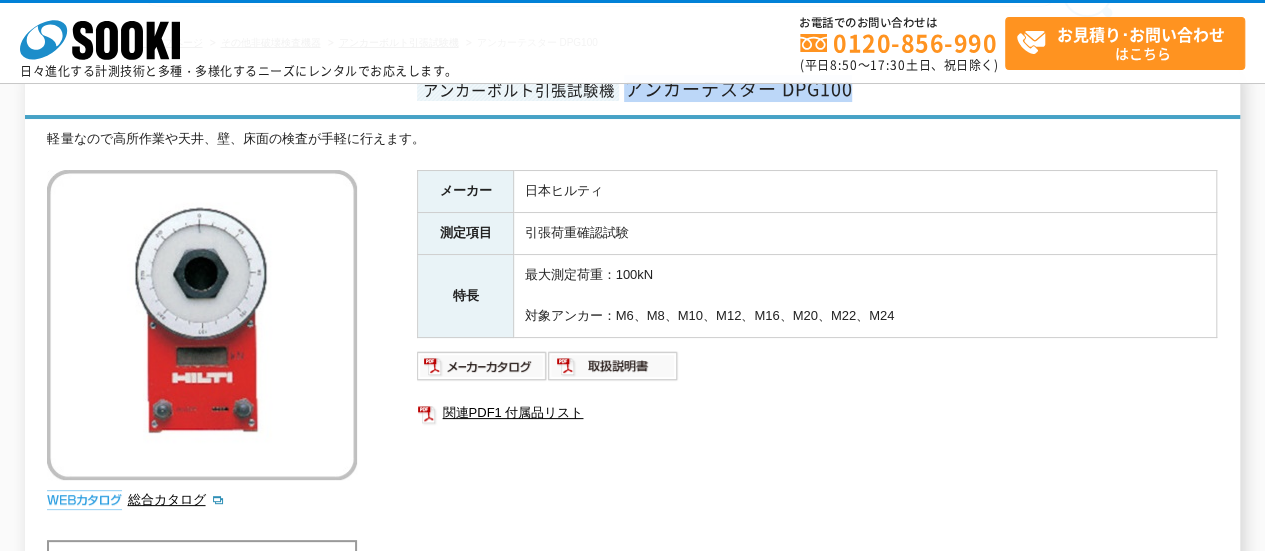 scroll, scrollTop: 200, scrollLeft: 0, axis: vertical 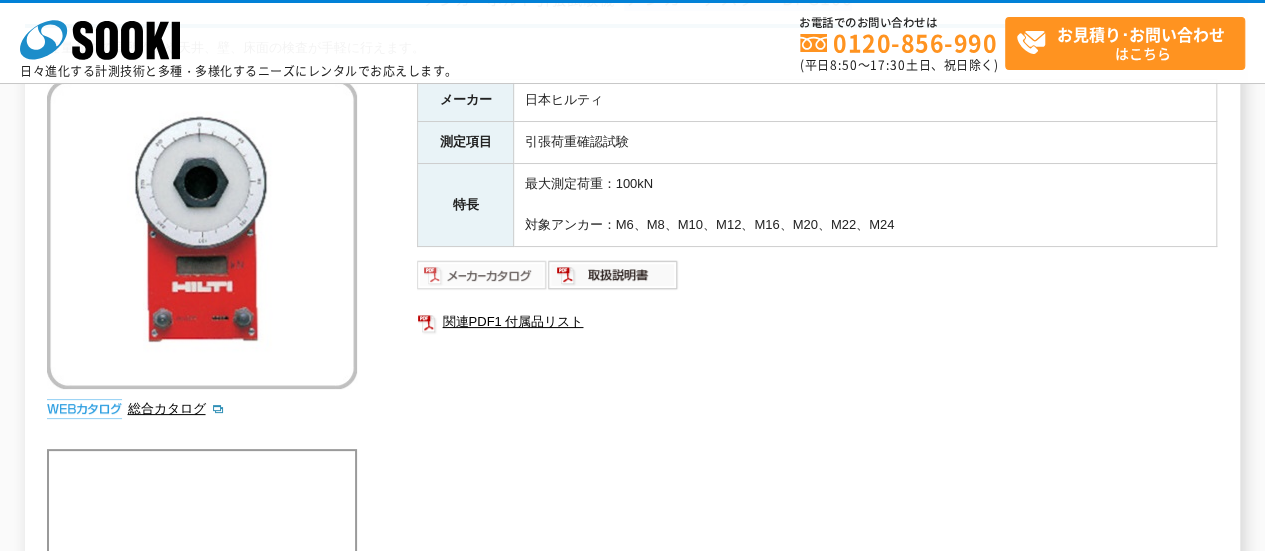 click at bounding box center (482, 275) 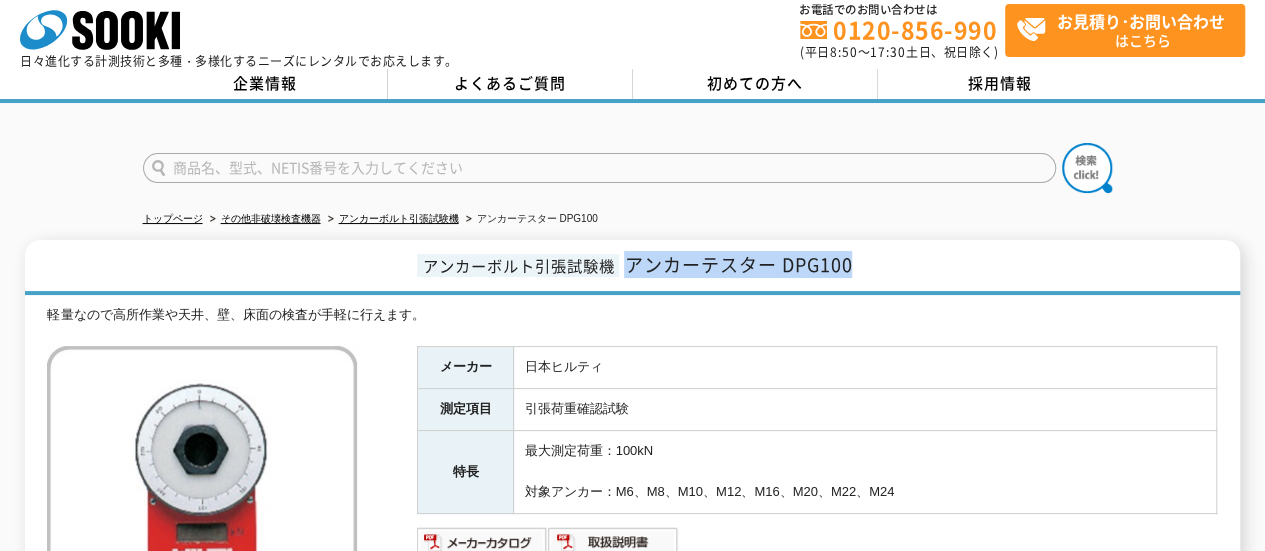 scroll, scrollTop: 0, scrollLeft: 0, axis: both 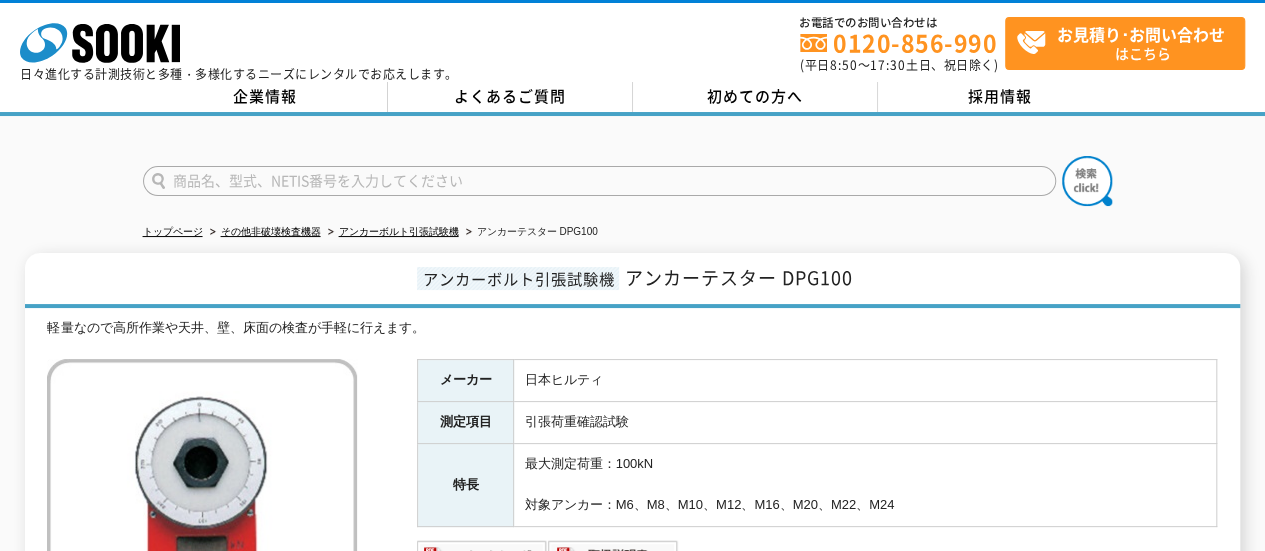 click at bounding box center (599, 181) 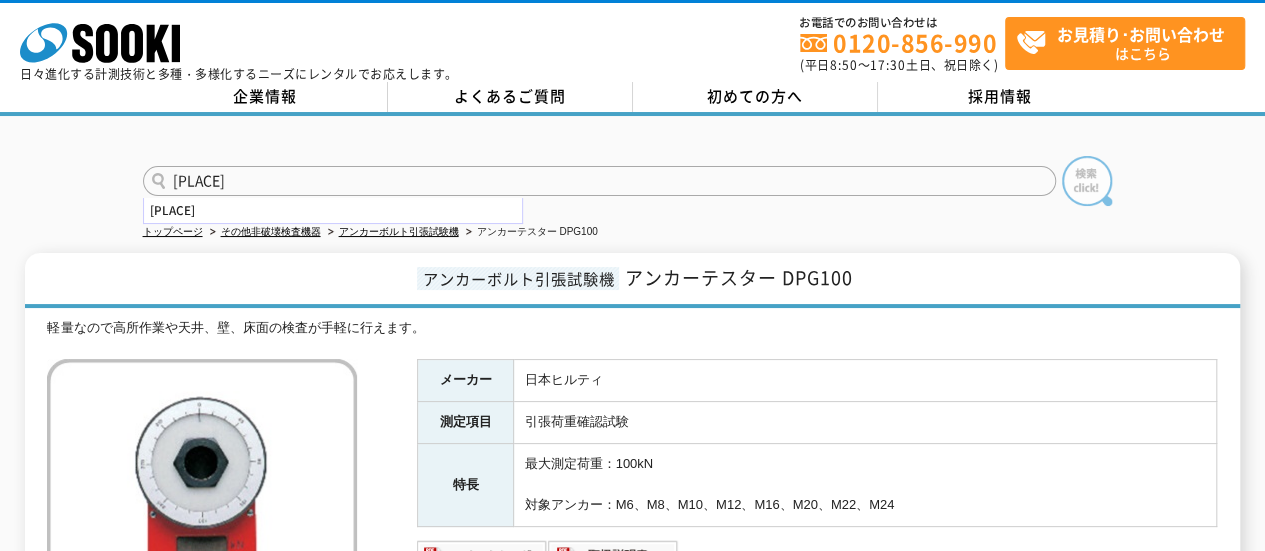 type on "シェラマドレ" 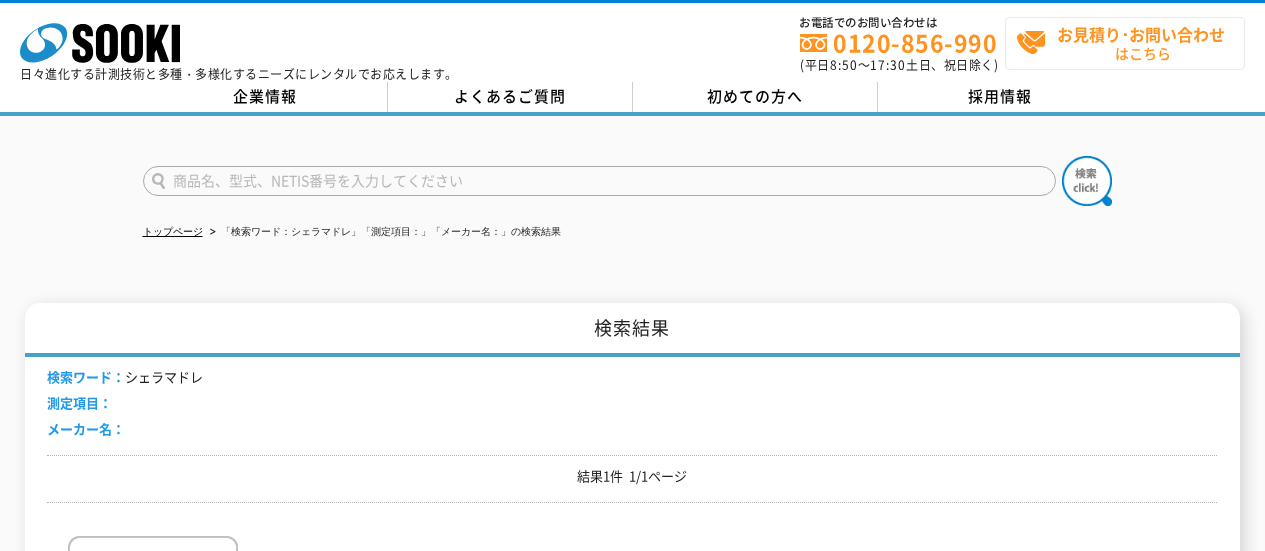 scroll, scrollTop: 0, scrollLeft: 0, axis: both 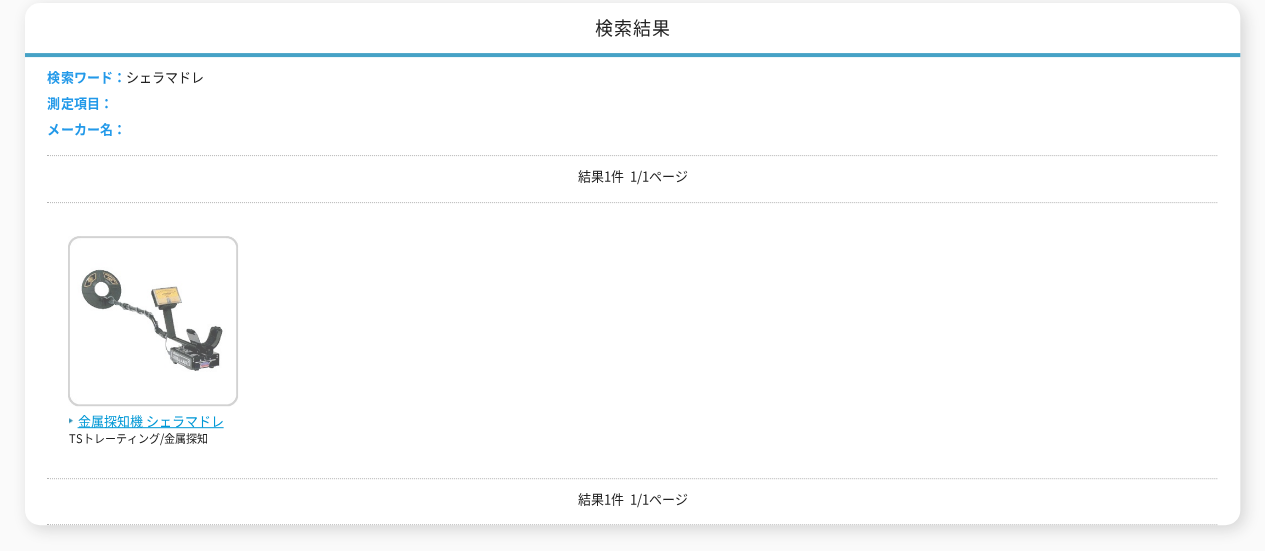 click at bounding box center [153, 323] 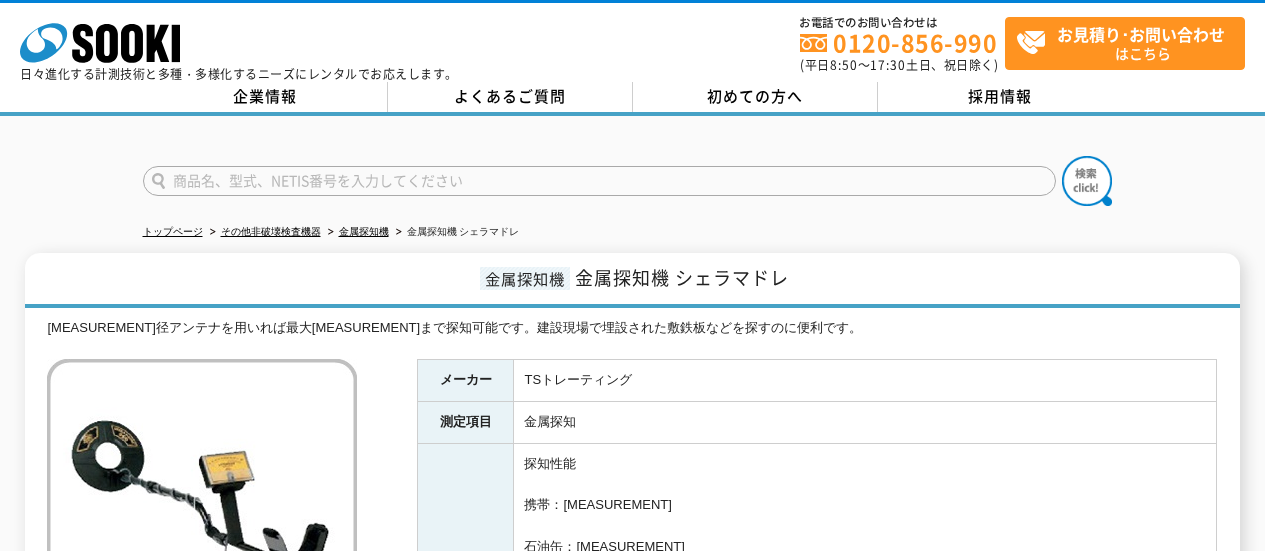 scroll, scrollTop: 0, scrollLeft: 0, axis: both 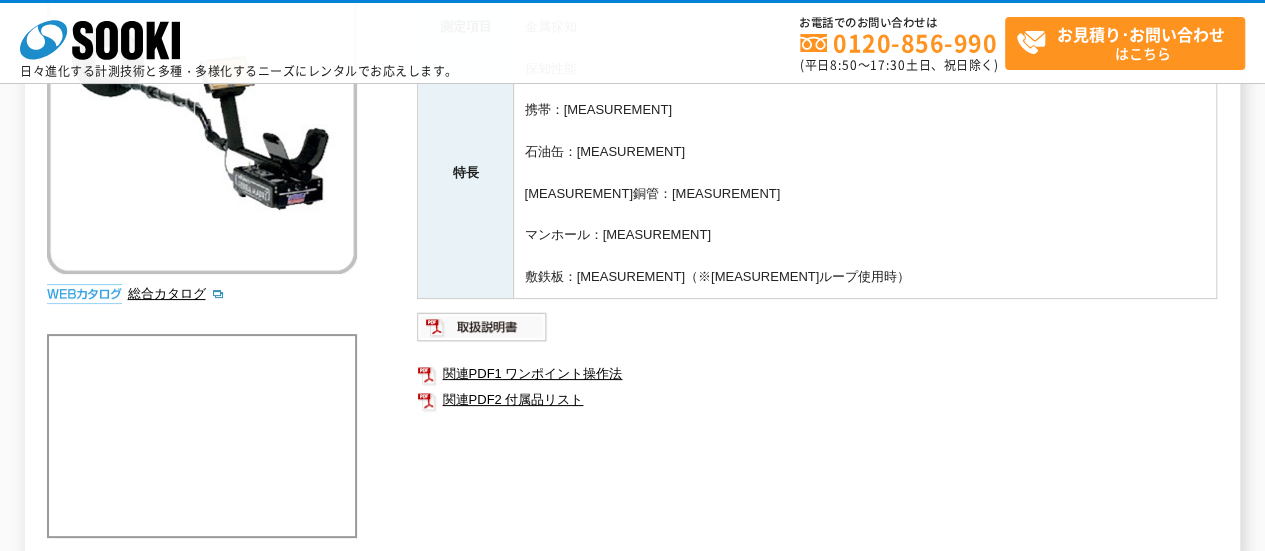 click on "探知性能
携帯：[MEASUREMENT]
石油缶：[MEASUREMENT]
[MEASUREMENT]銅管：[MEASUREMENT]
マンホール：[MEASUREMENT]
敷鉄板：[MEASUREMENT]（※[MEASUREMENT]ループ使用時）" at bounding box center [865, 173] 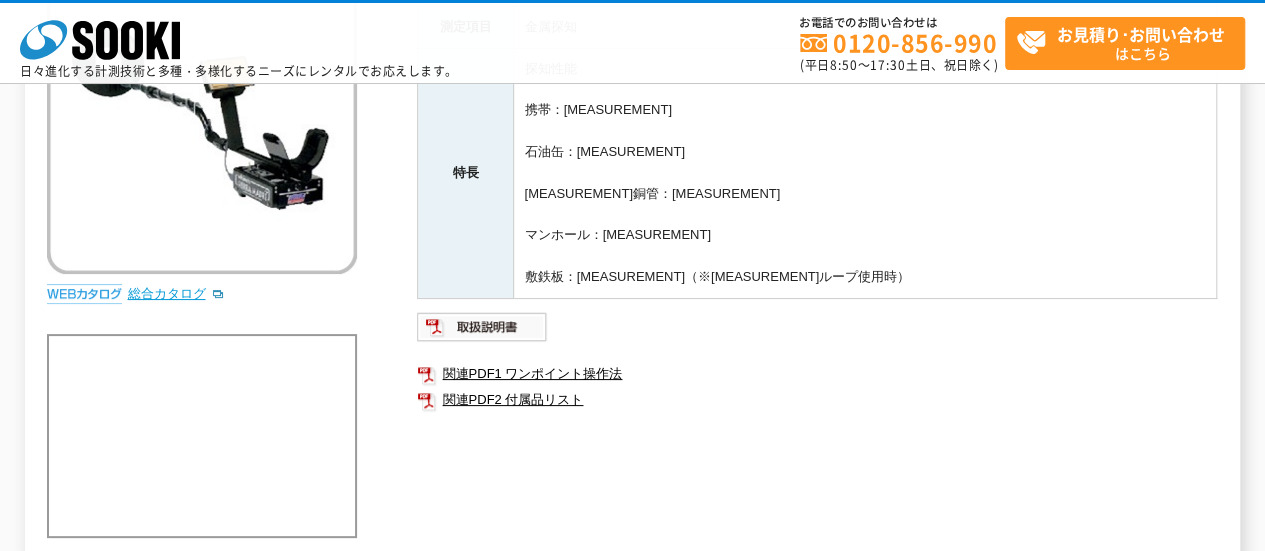 click on "総合カタログ" at bounding box center [176, 293] 